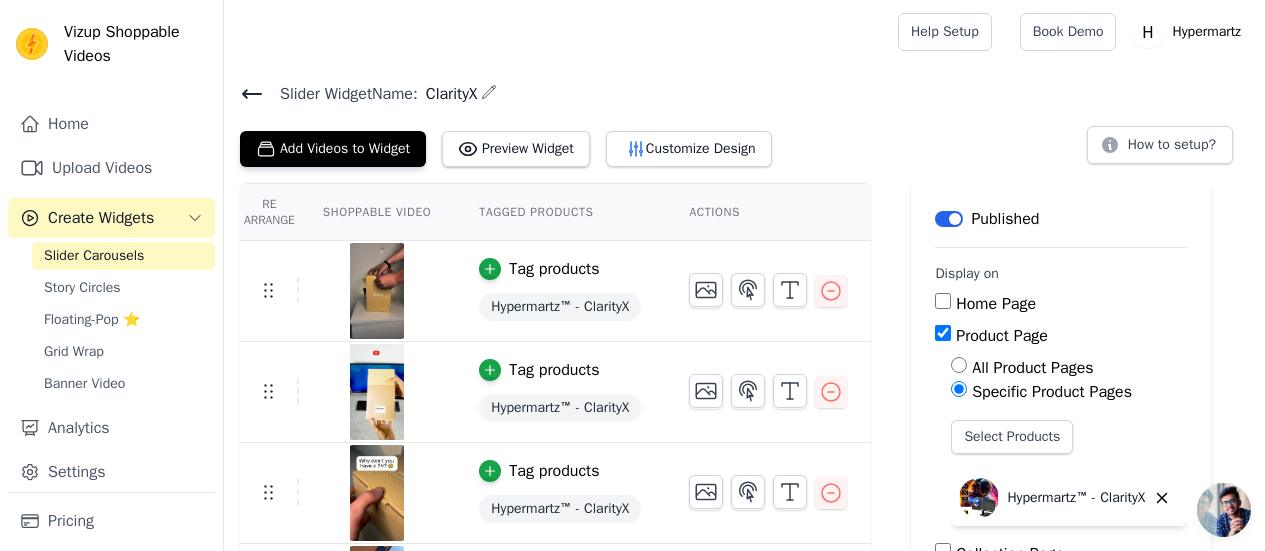 scroll, scrollTop: 0, scrollLeft: 0, axis: both 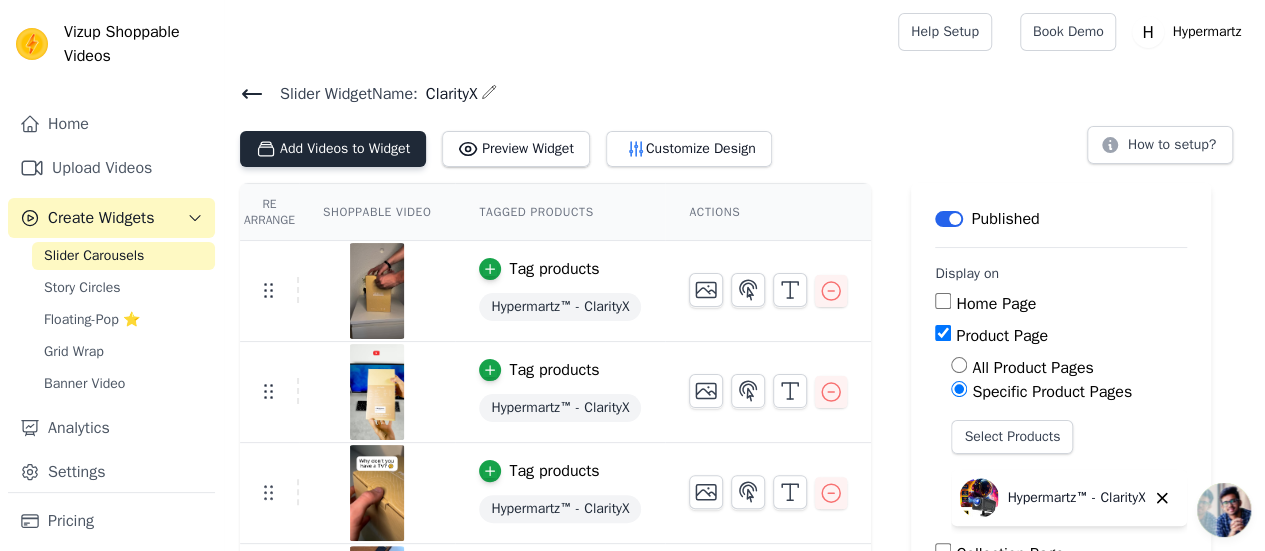 click on "Add Videos to Widget" at bounding box center (333, 149) 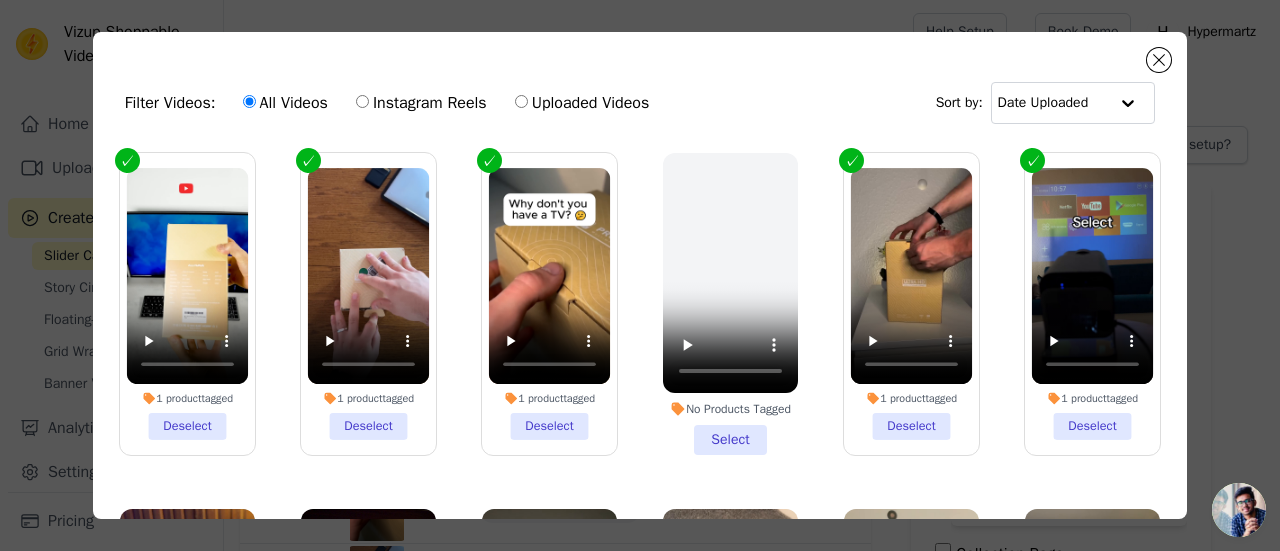 click on "Uploaded Videos" at bounding box center [582, 103] 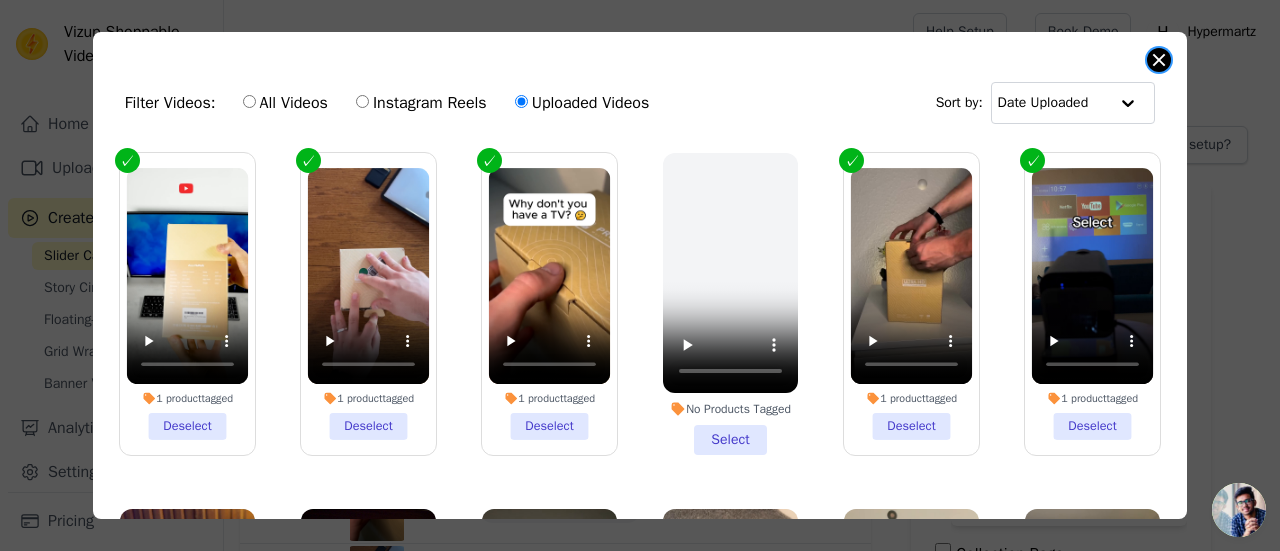 click at bounding box center (1159, 60) 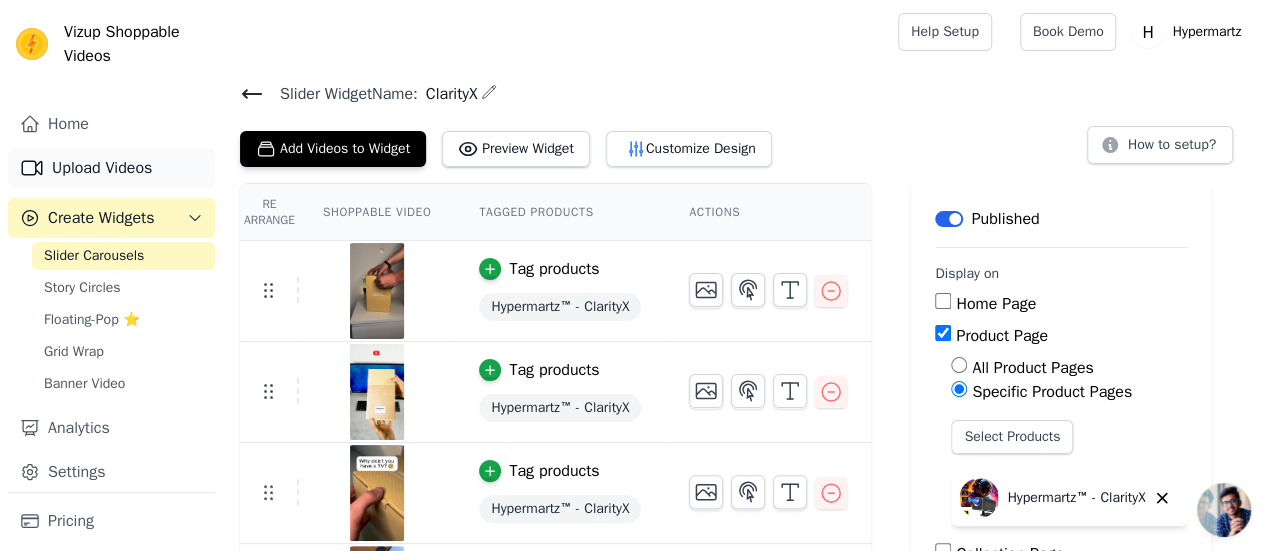 click on "Upload Videos" at bounding box center (111, 168) 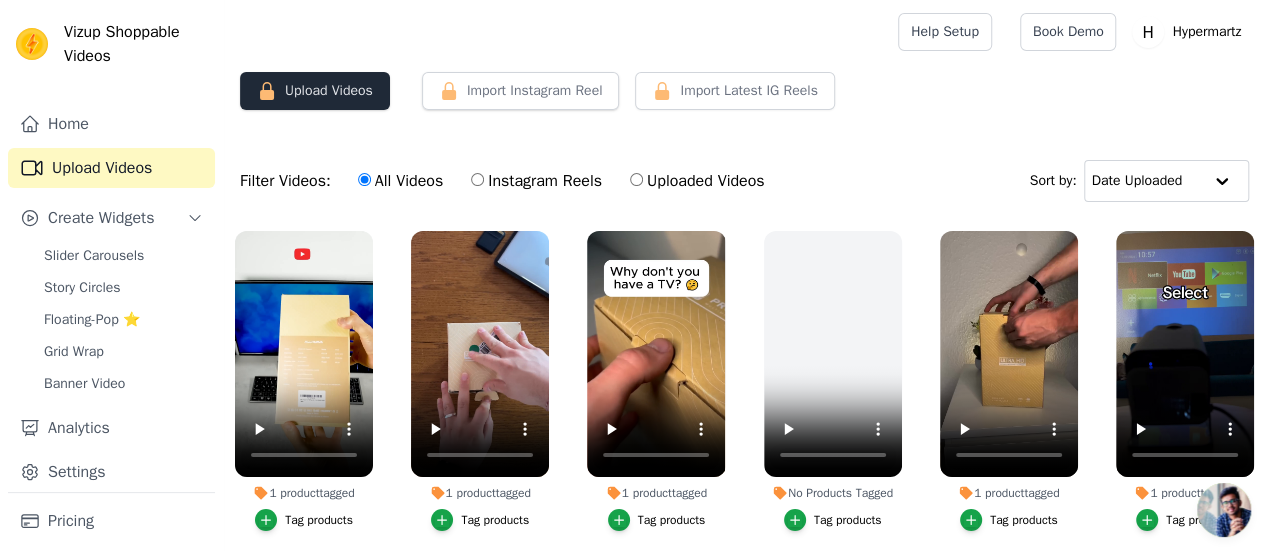 click on "Upload Videos" at bounding box center [315, 91] 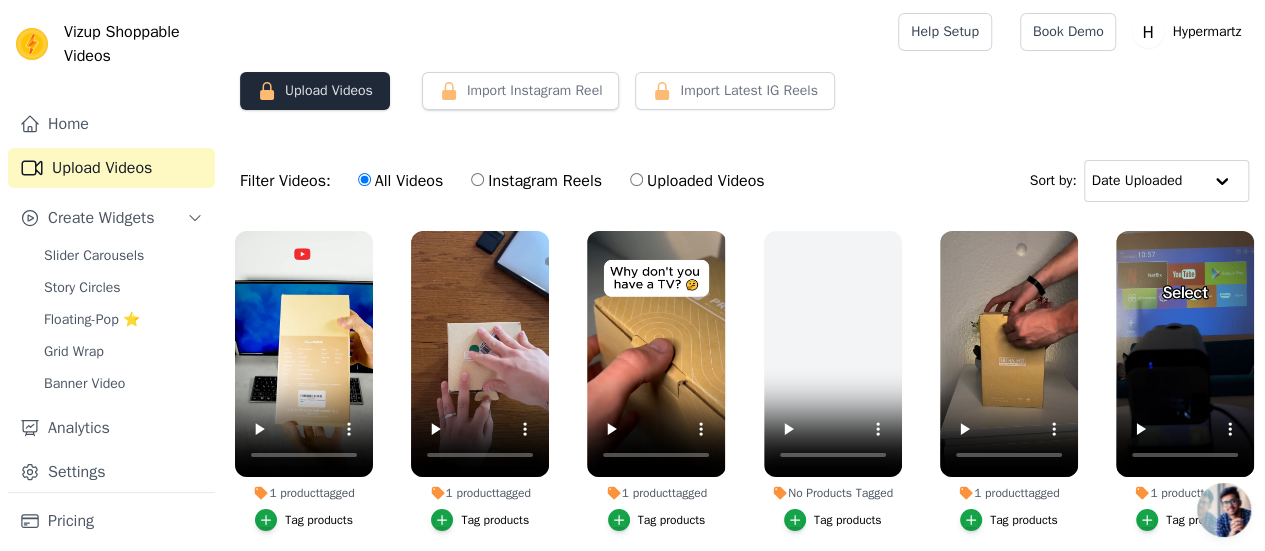 click on "Upload Videos" at bounding box center (315, 91) 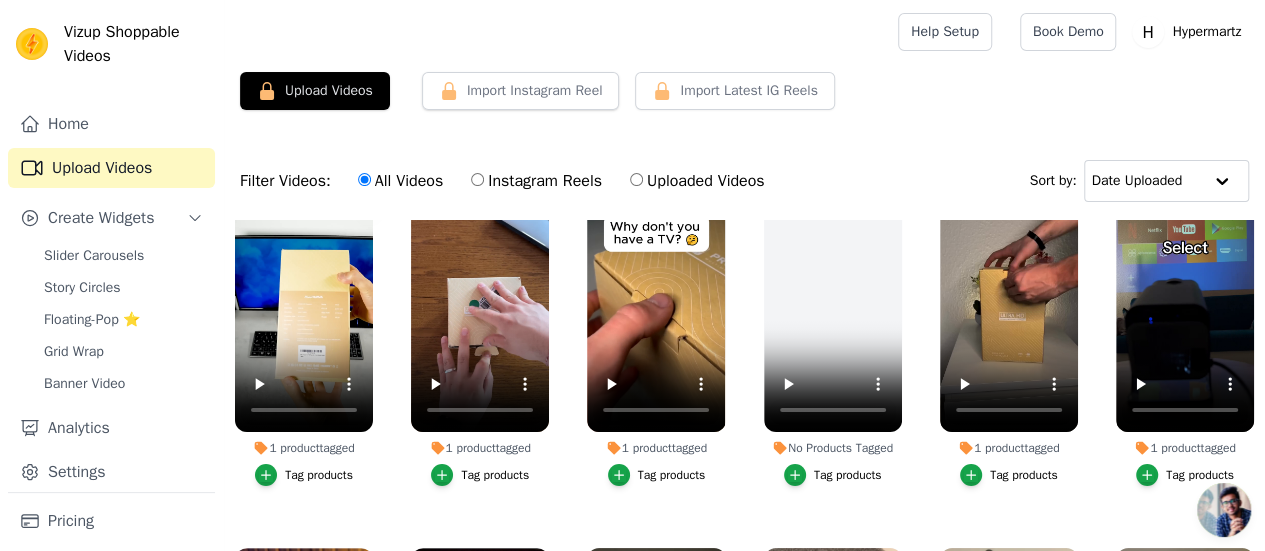scroll, scrollTop: 0, scrollLeft: 0, axis: both 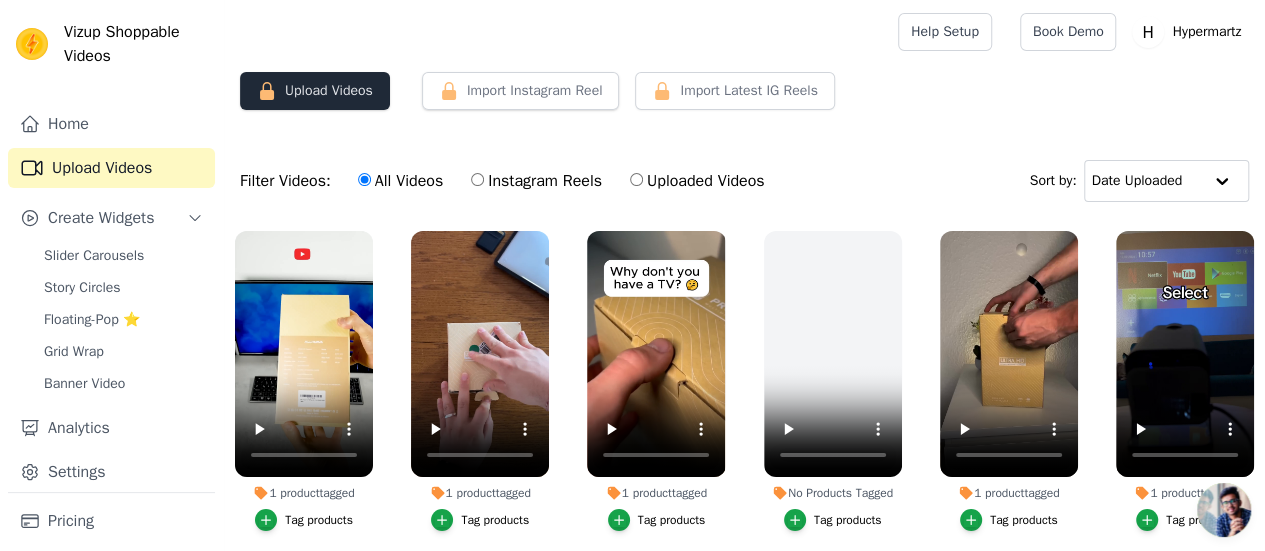 click on "Upload Videos" at bounding box center (315, 91) 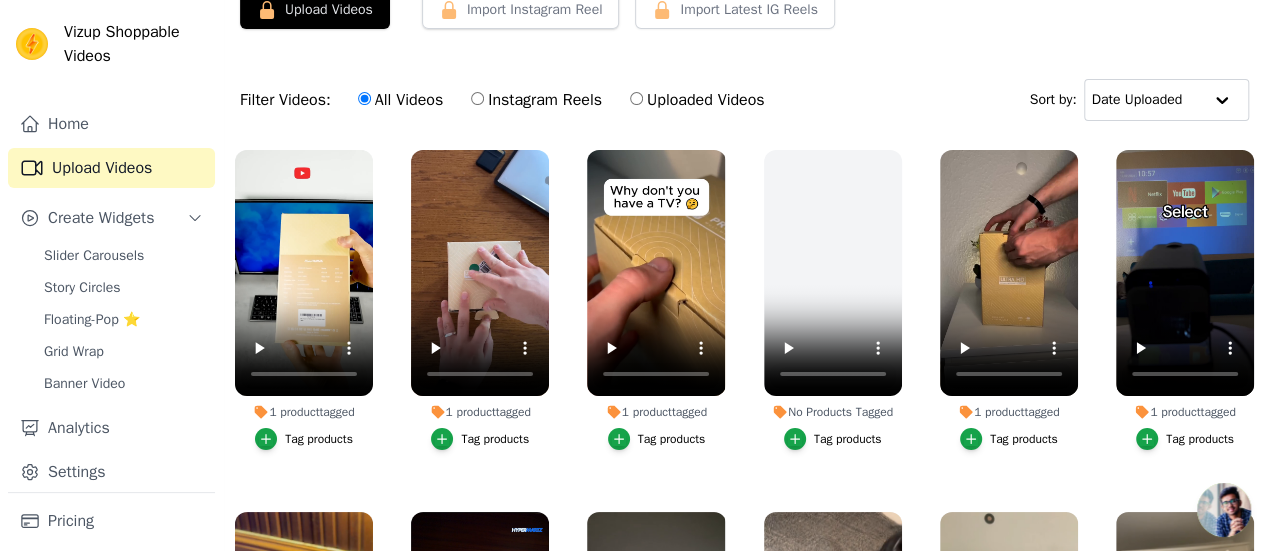 scroll, scrollTop: 0, scrollLeft: 0, axis: both 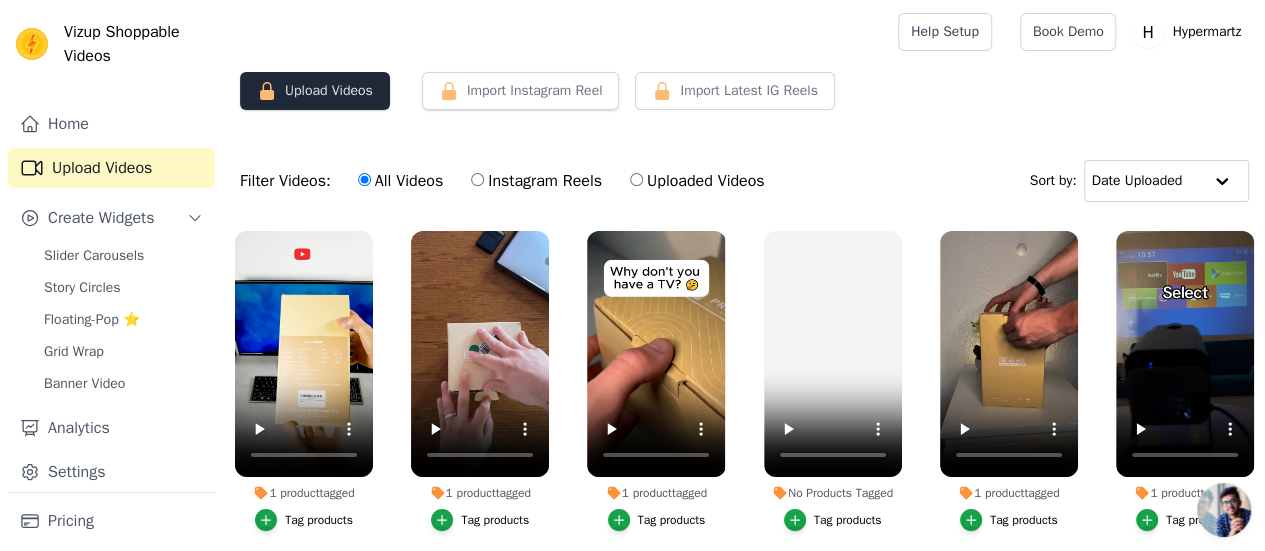 click 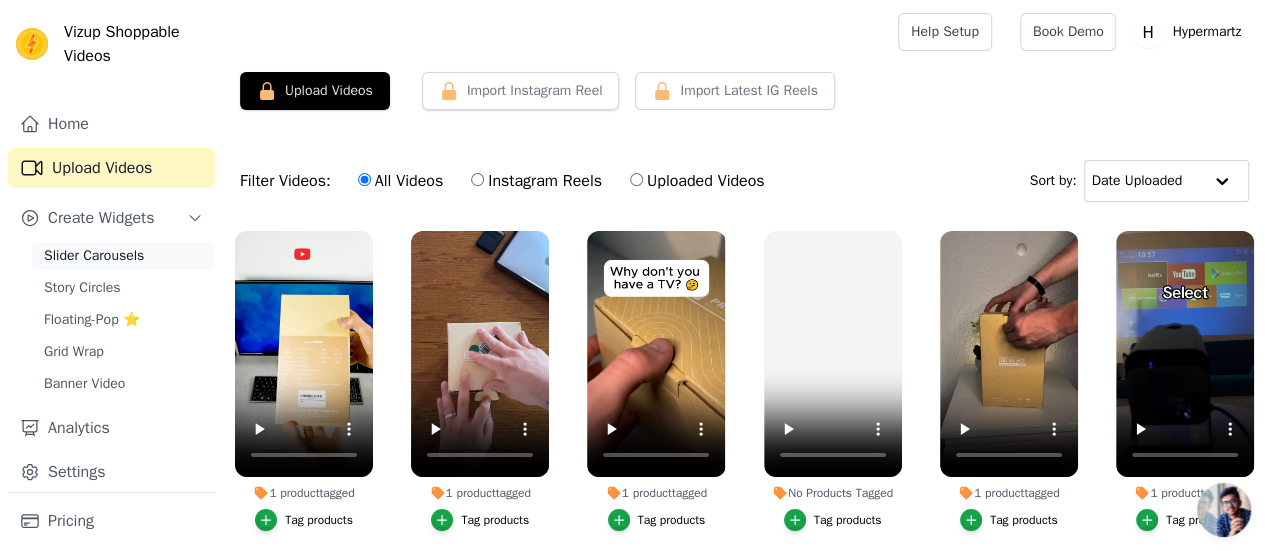 click on "Slider Carousels" at bounding box center (123, 256) 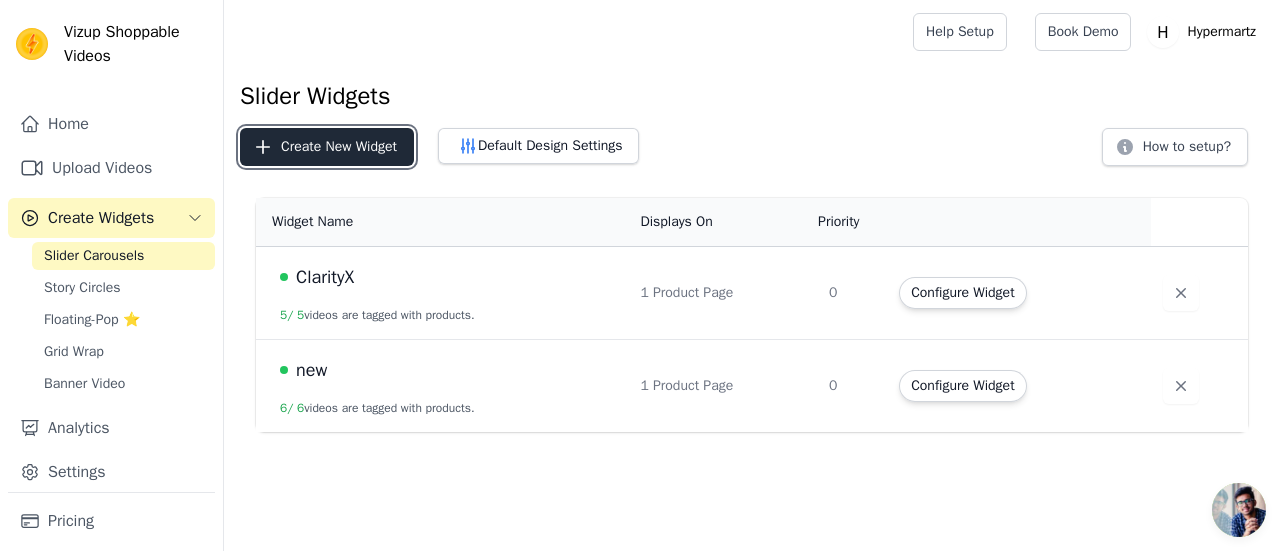 click on "Create New Widget" at bounding box center (327, 147) 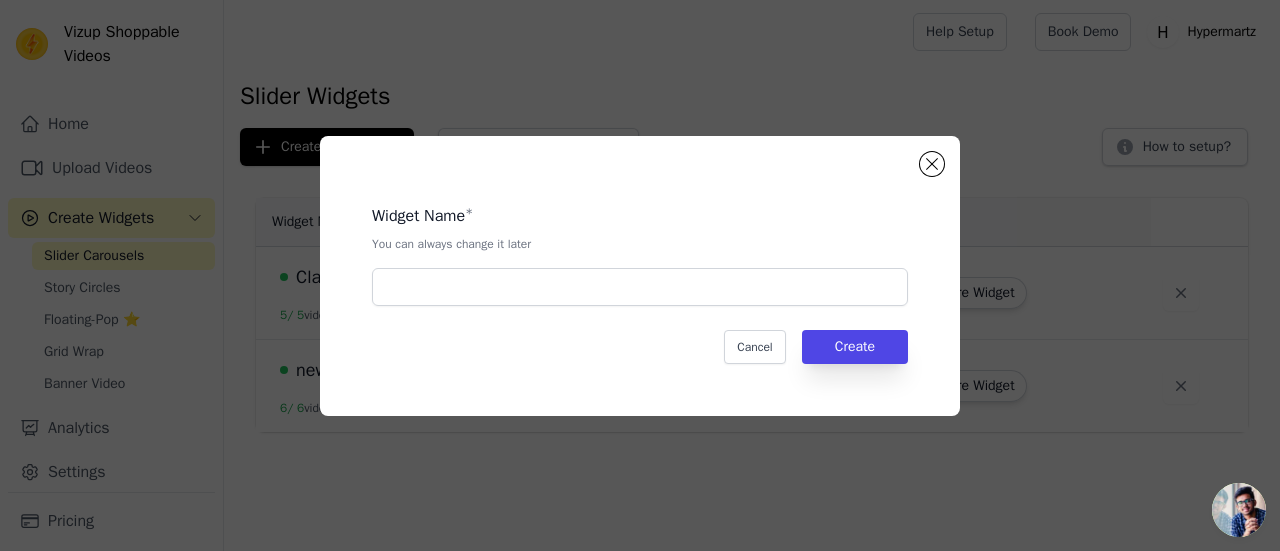 click on "Widget Name   *   You can always change it later       Cancel   Create" 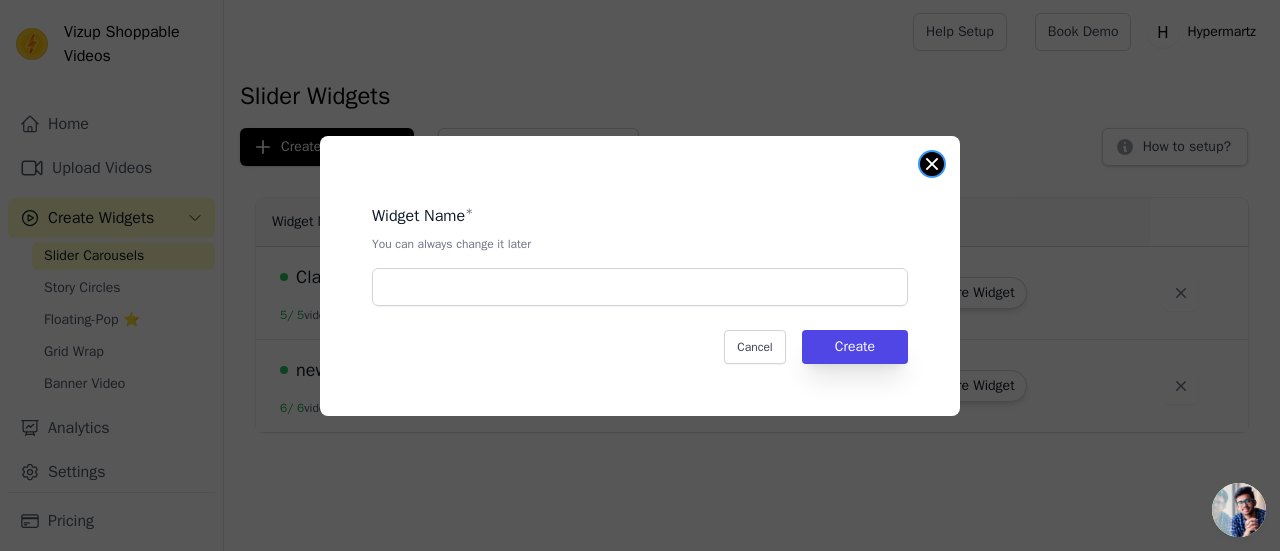 click at bounding box center [932, 164] 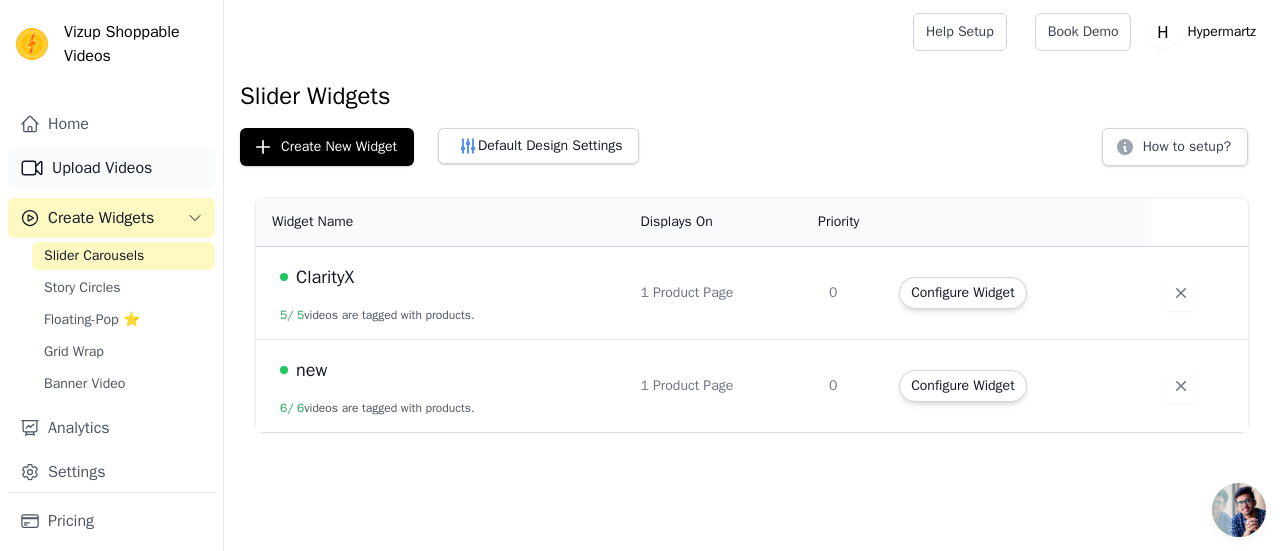 click on "Upload Videos" at bounding box center [111, 168] 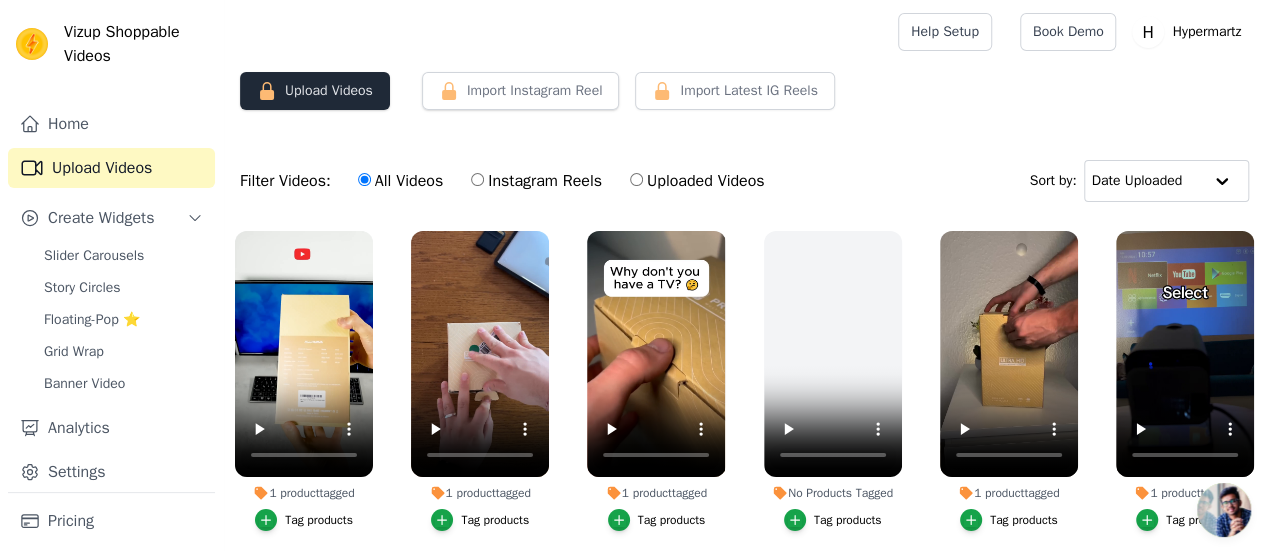 click on "Upload Videos" at bounding box center (315, 91) 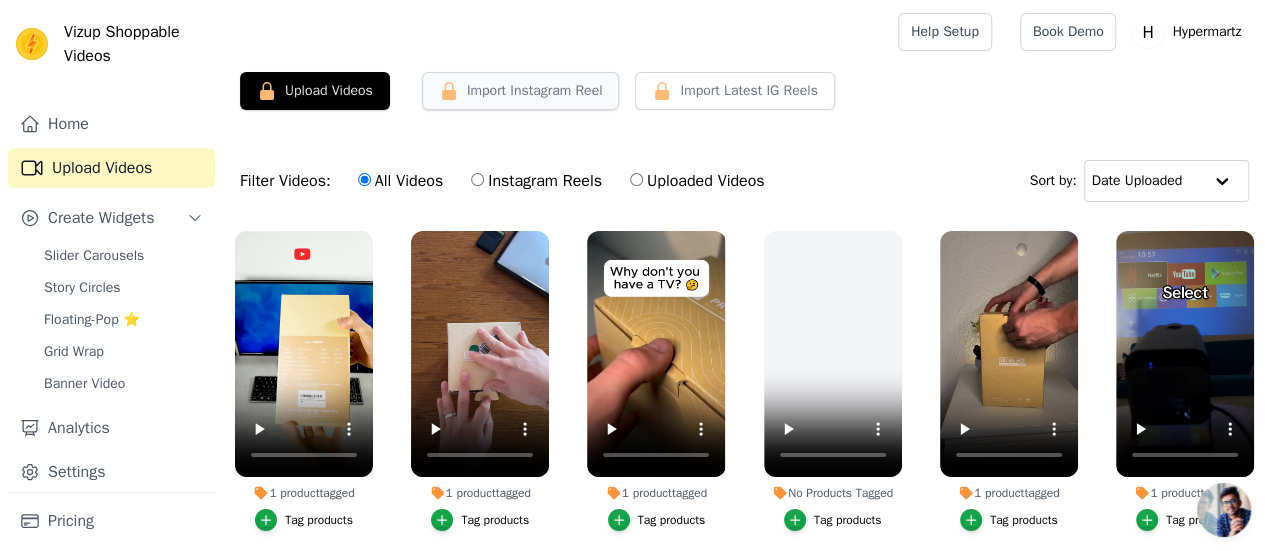 click on "Import Instagram Reel" at bounding box center (521, 91) 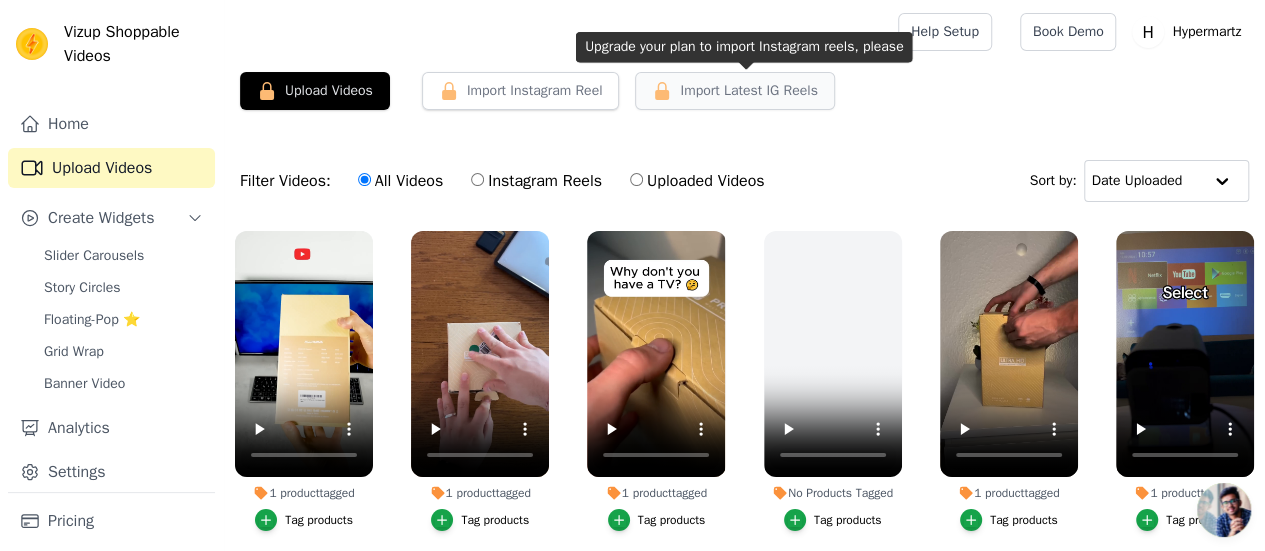 click on "Import Latest IG Reels" at bounding box center (748, 91) 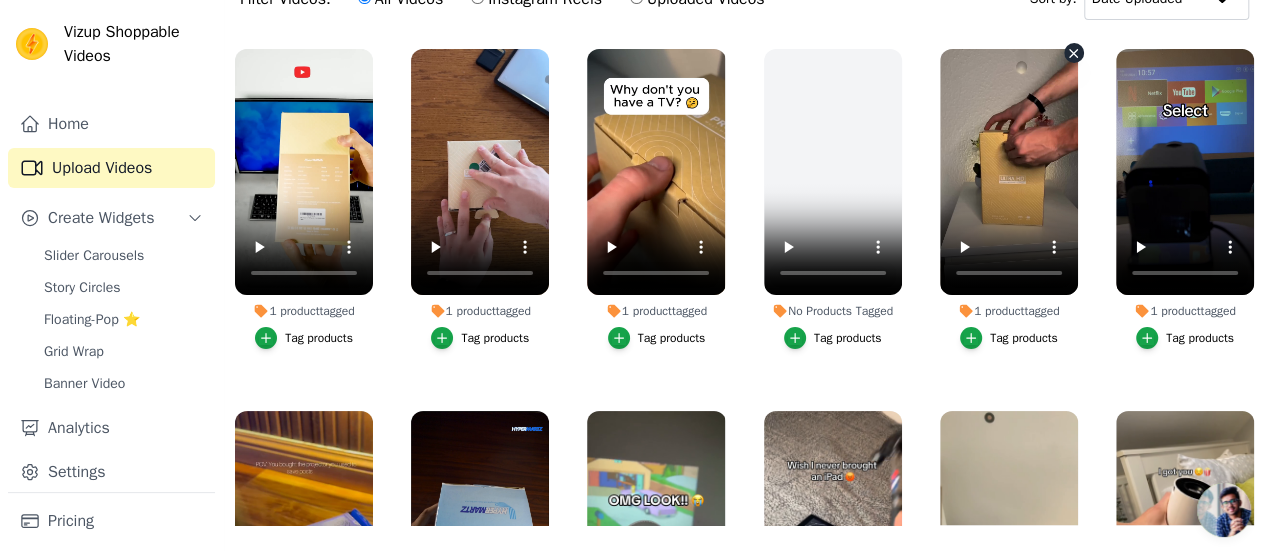 scroll, scrollTop: 202, scrollLeft: 0, axis: vertical 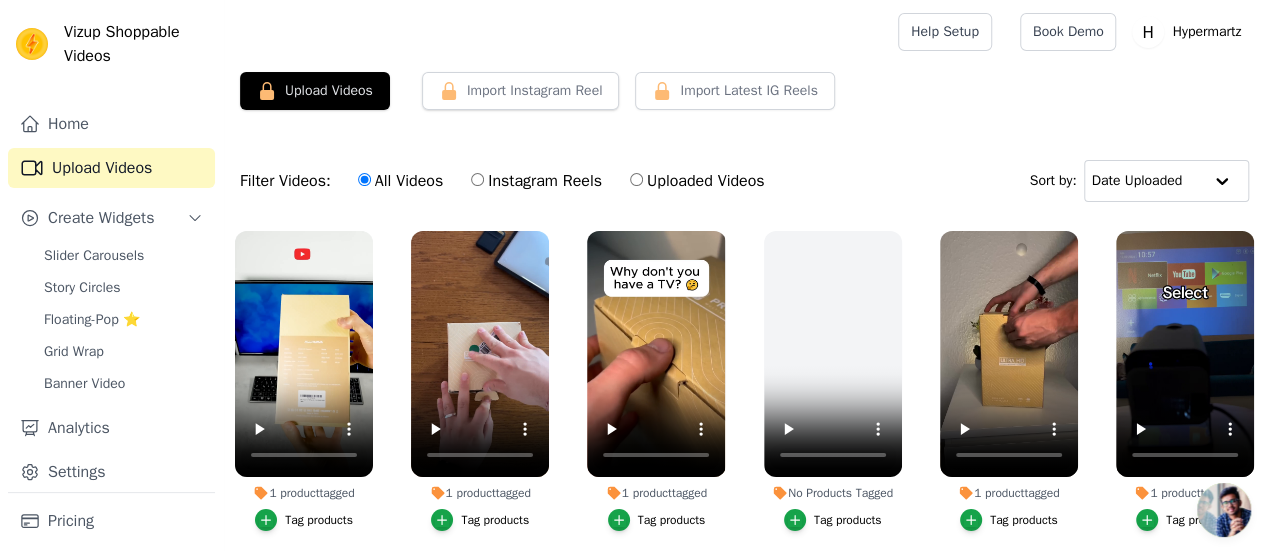 click on "Uploaded Videos" at bounding box center (697, 181) 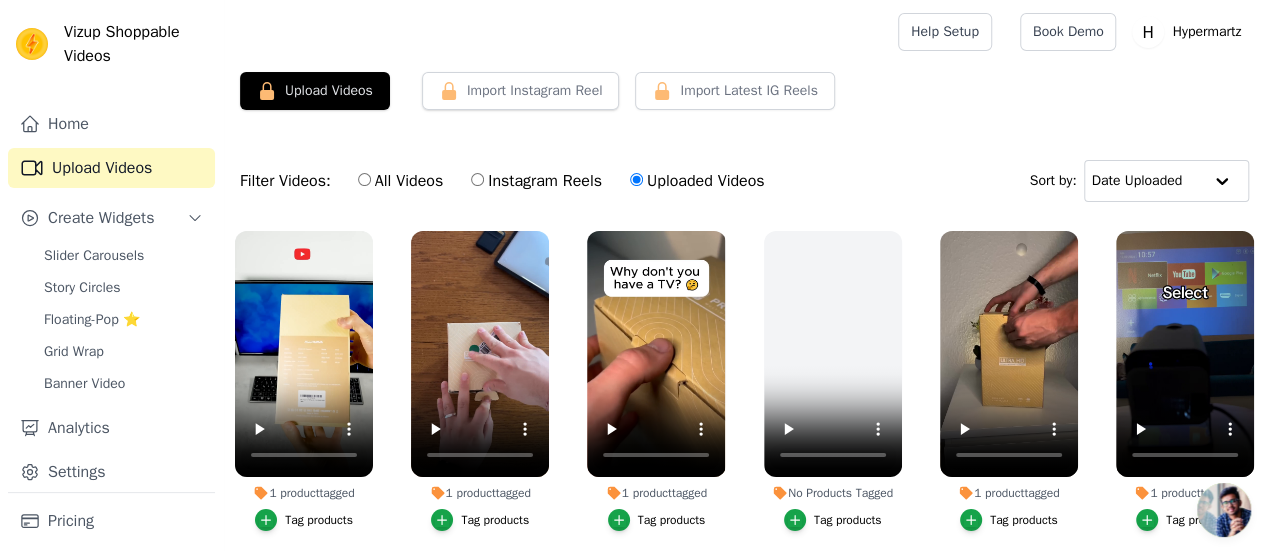 click on "Instagram Reels" at bounding box center [536, 181] 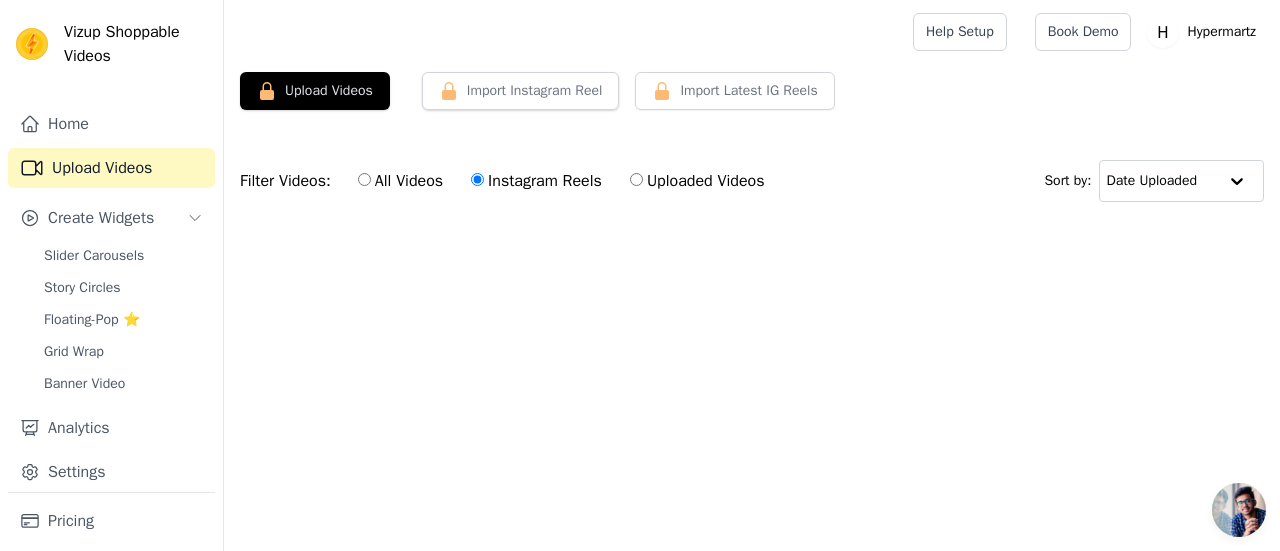 click on "All Videos" at bounding box center [364, 179] 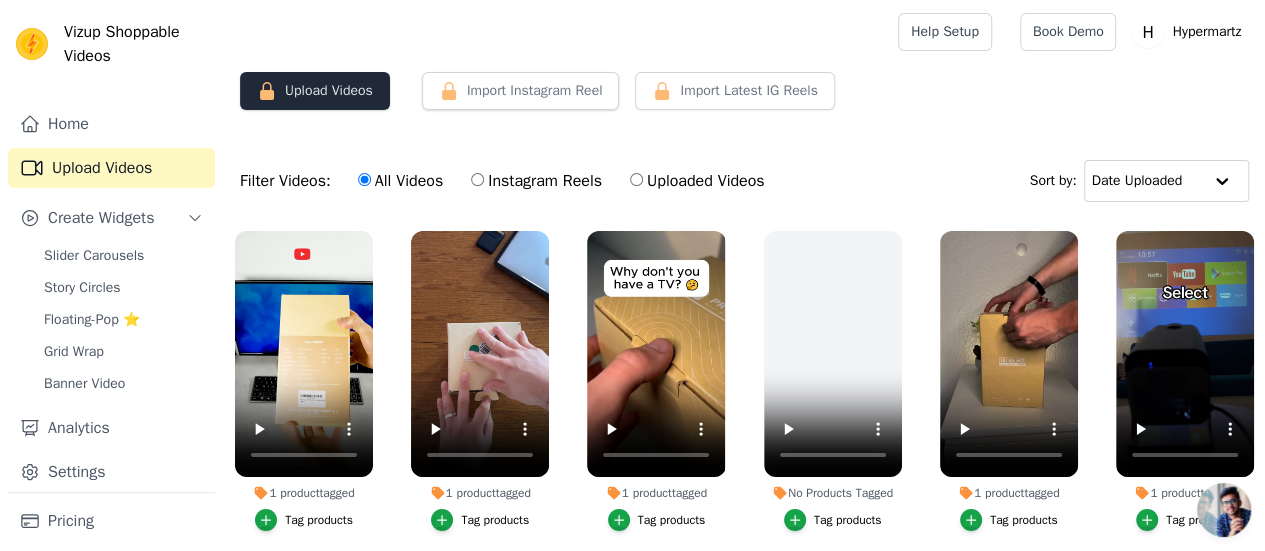 click on "Upload Videos" at bounding box center [315, 91] 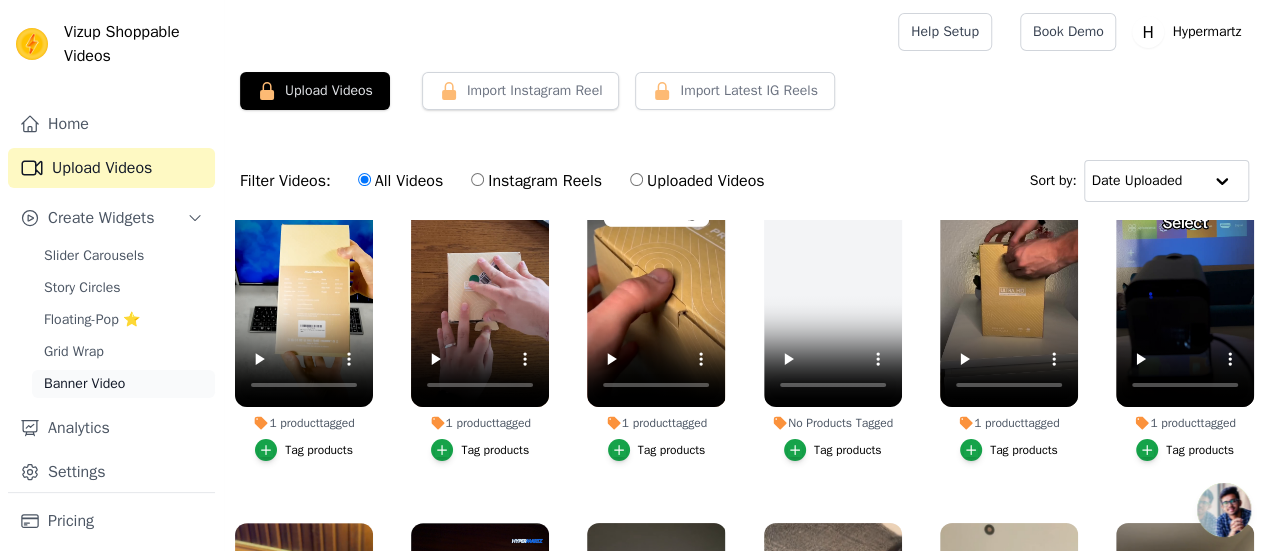 scroll, scrollTop: 100, scrollLeft: 0, axis: vertical 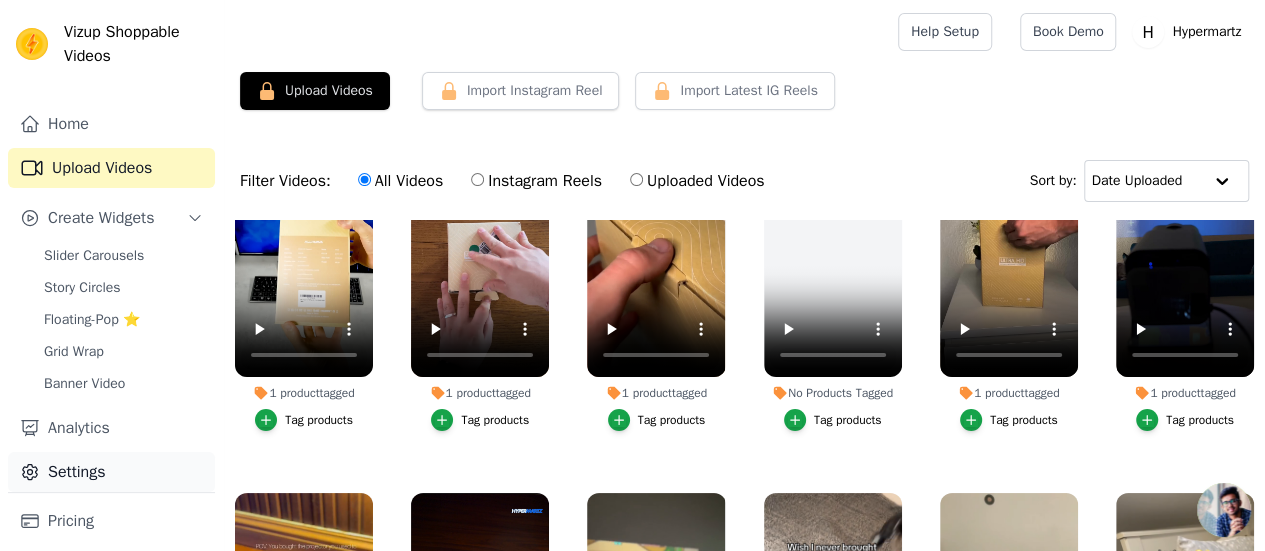 click on "Settings" at bounding box center (111, 472) 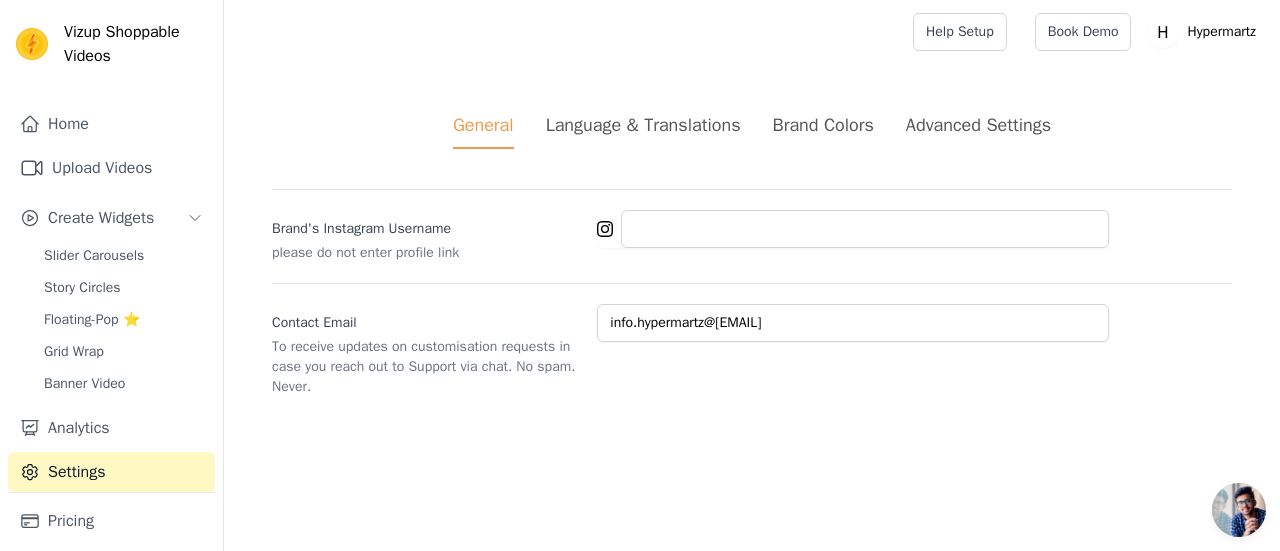 click on "Language & Translations" at bounding box center [643, 125] 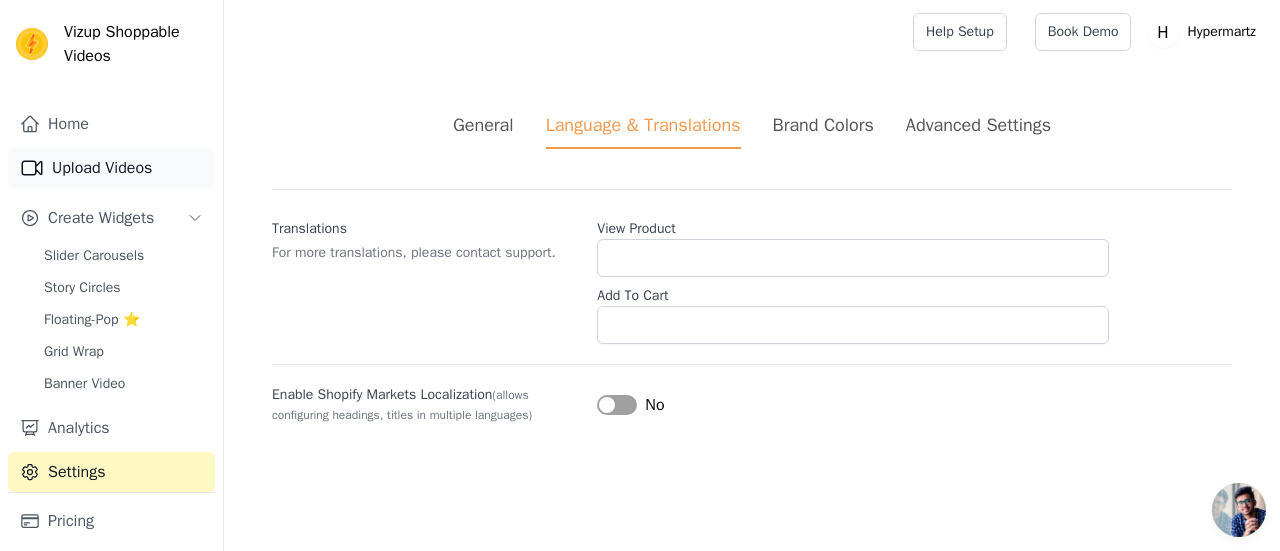 click on "Upload Videos" at bounding box center (111, 168) 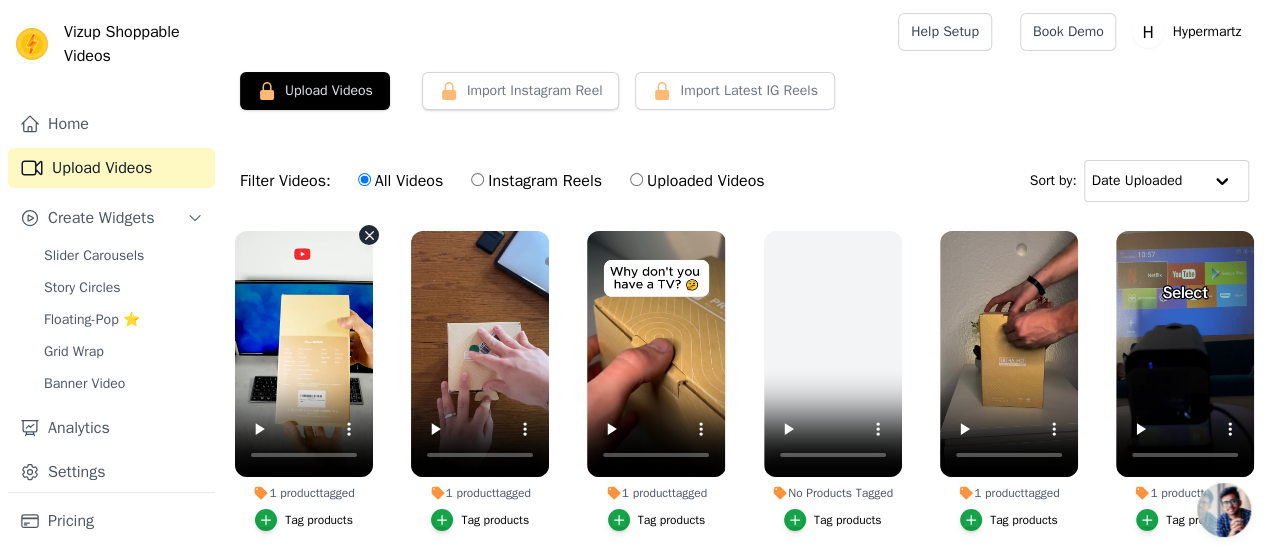 click 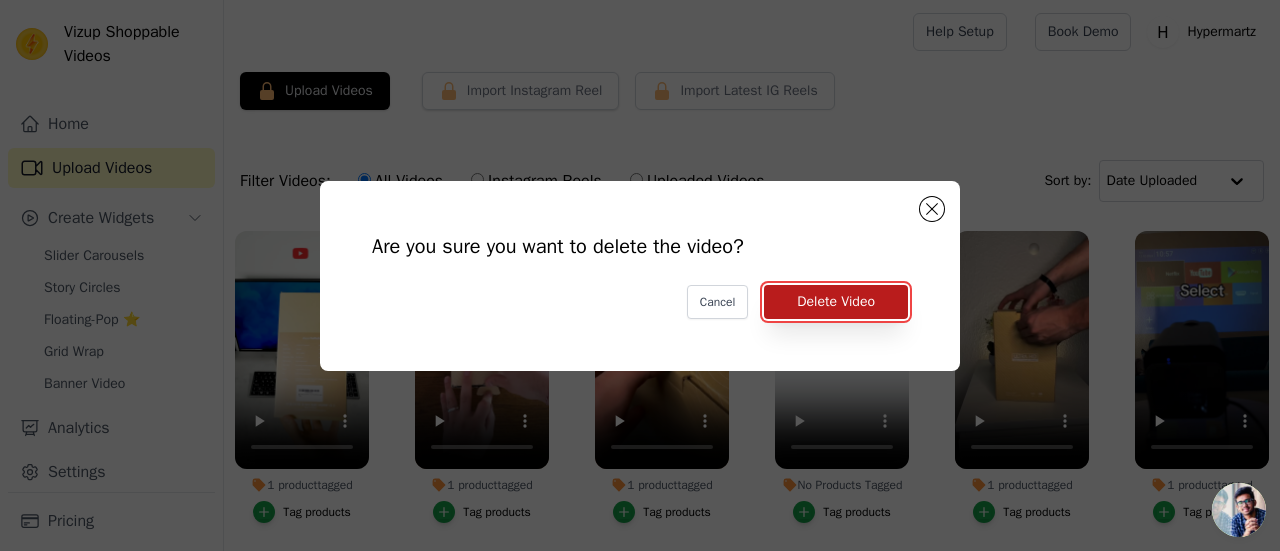 click on "Delete Video" at bounding box center [836, 302] 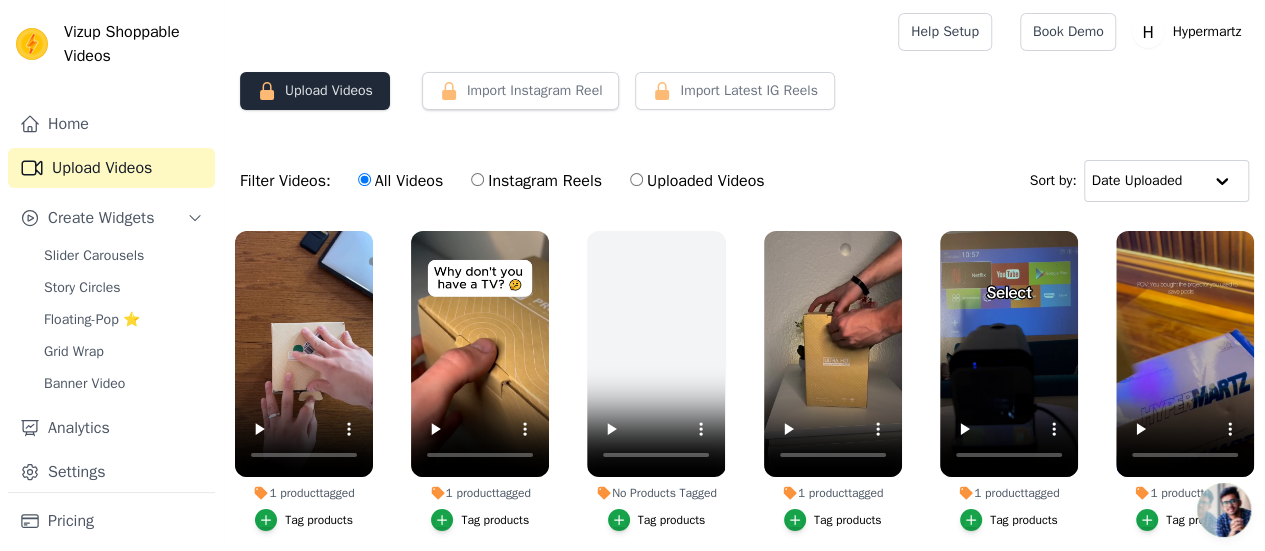 click on "Upload Videos" at bounding box center [315, 91] 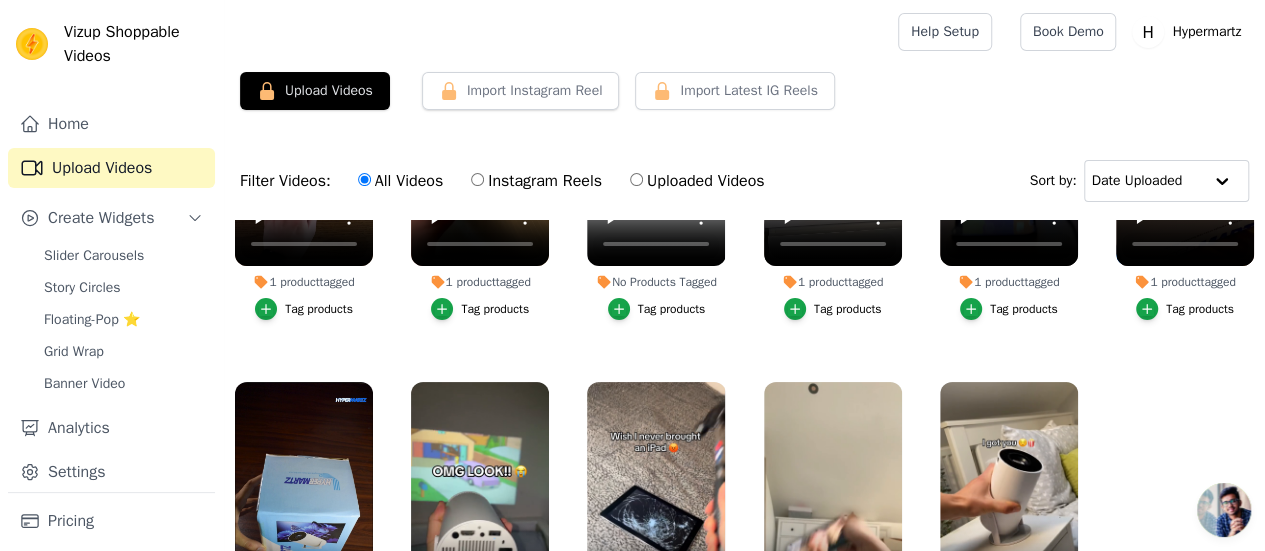 scroll, scrollTop: 217, scrollLeft: 0, axis: vertical 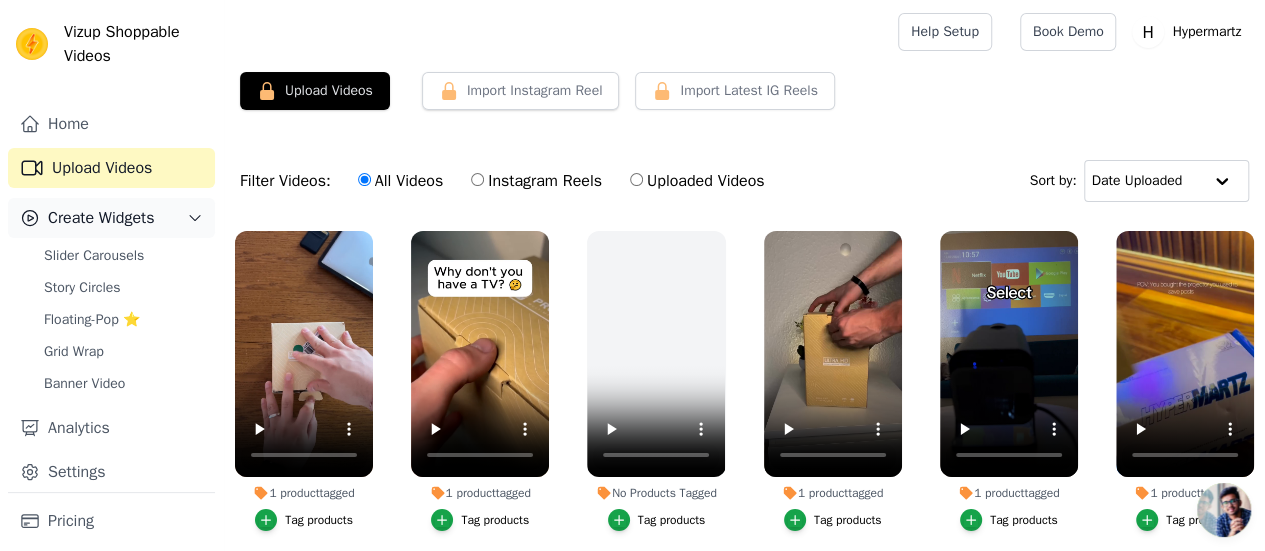 click on "Create Widgets" at bounding box center [101, 218] 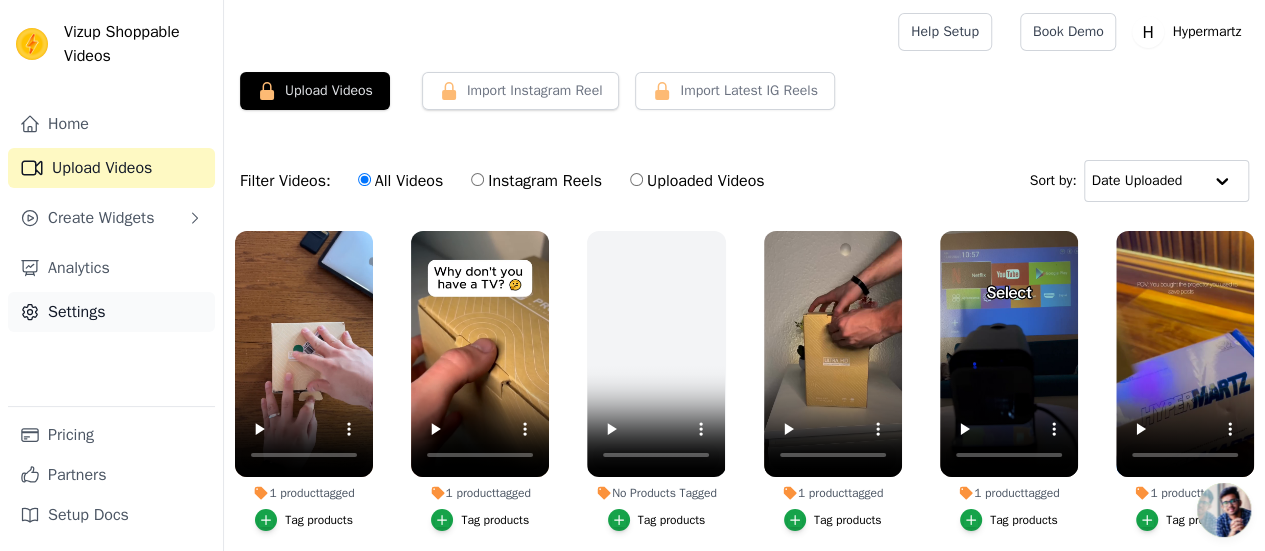 click on "Settings" at bounding box center [111, 312] 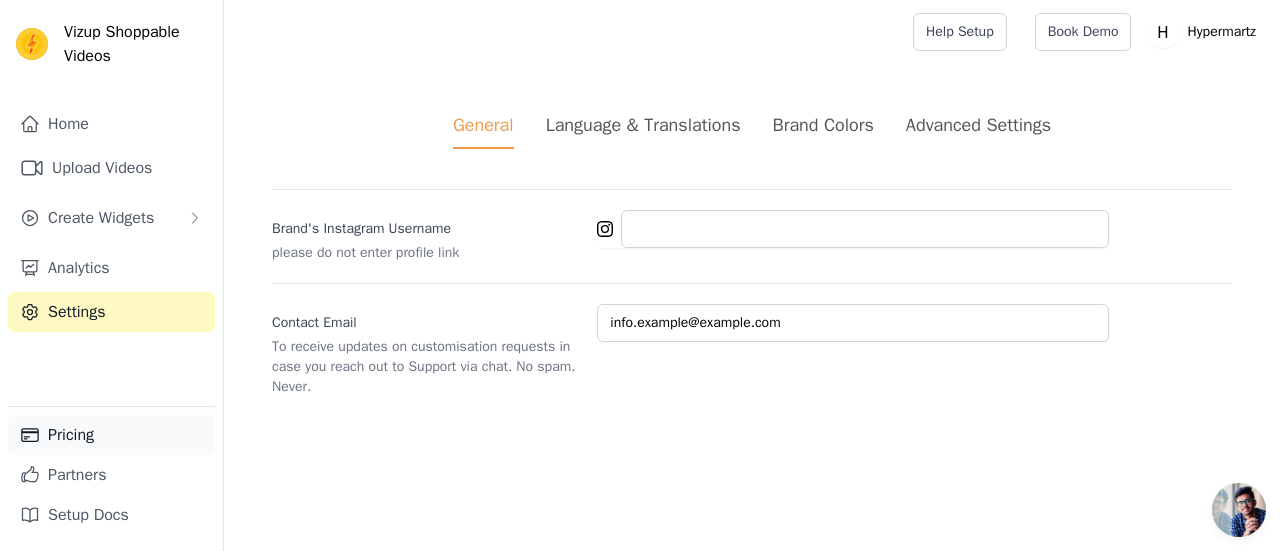 click on "Pricing" at bounding box center [111, 435] 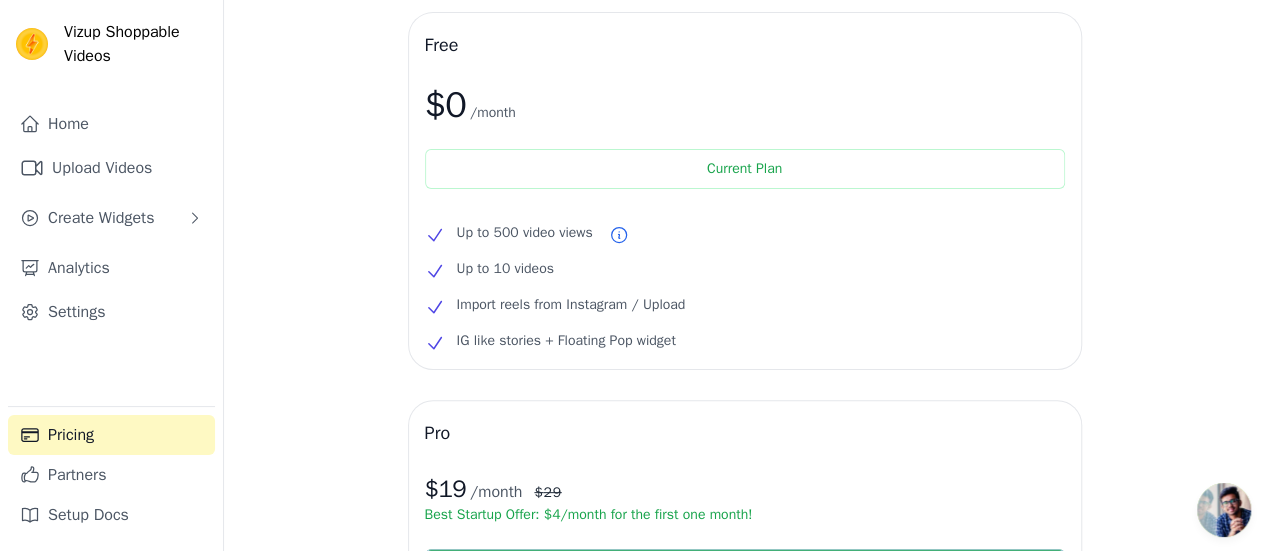 scroll, scrollTop: 0, scrollLeft: 0, axis: both 